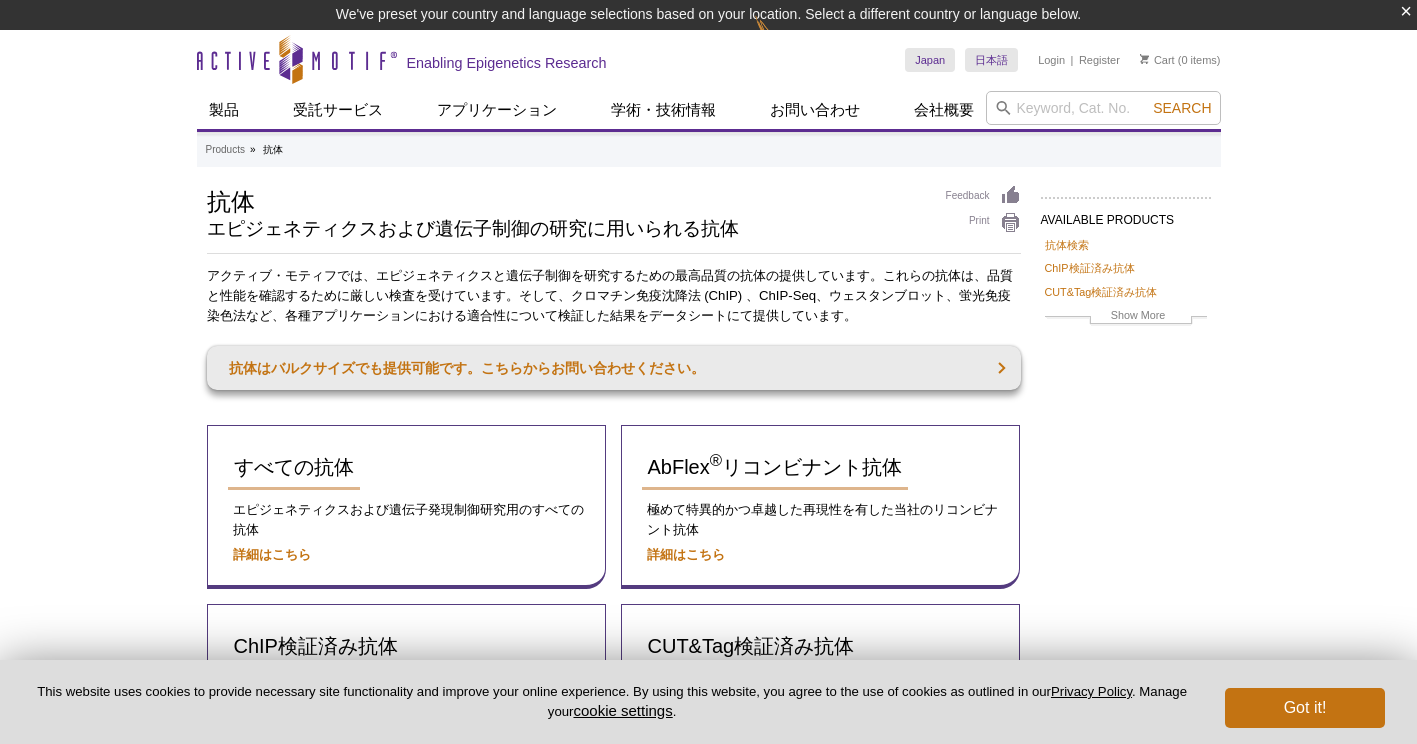 scroll, scrollTop: 351, scrollLeft: 0, axis: vertical 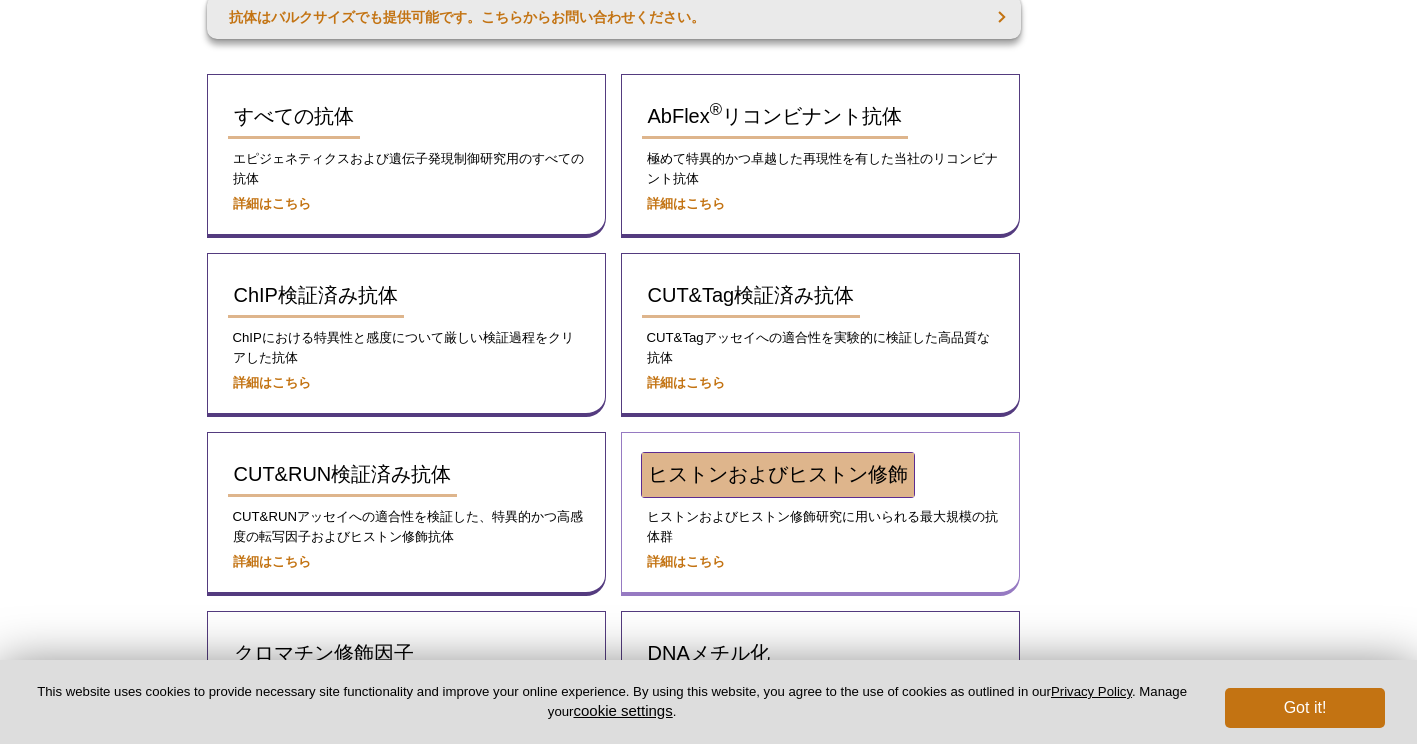 drag, startPoint x: 0, startPoint y: 0, endPoint x: 730, endPoint y: 467, distance: 866.5962 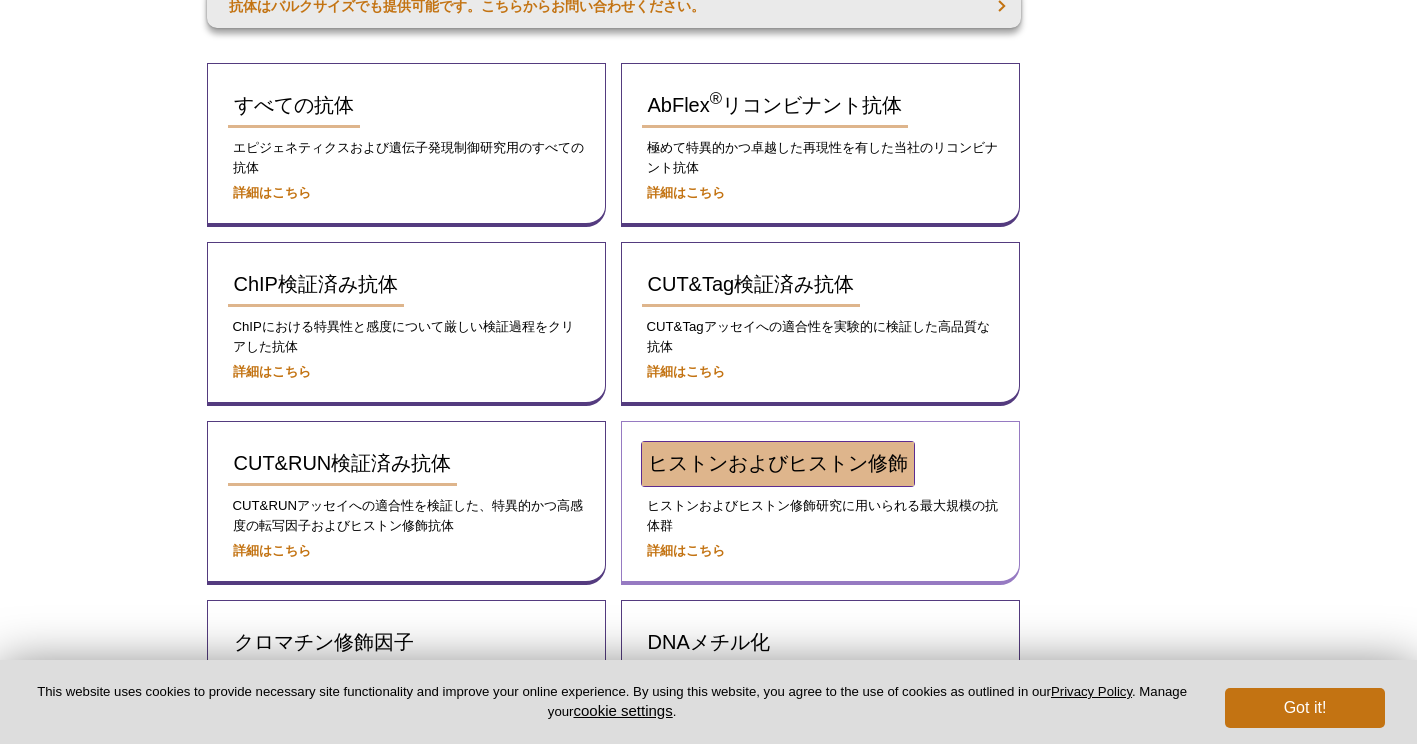 scroll, scrollTop: 321, scrollLeft: 0, axis: vertical 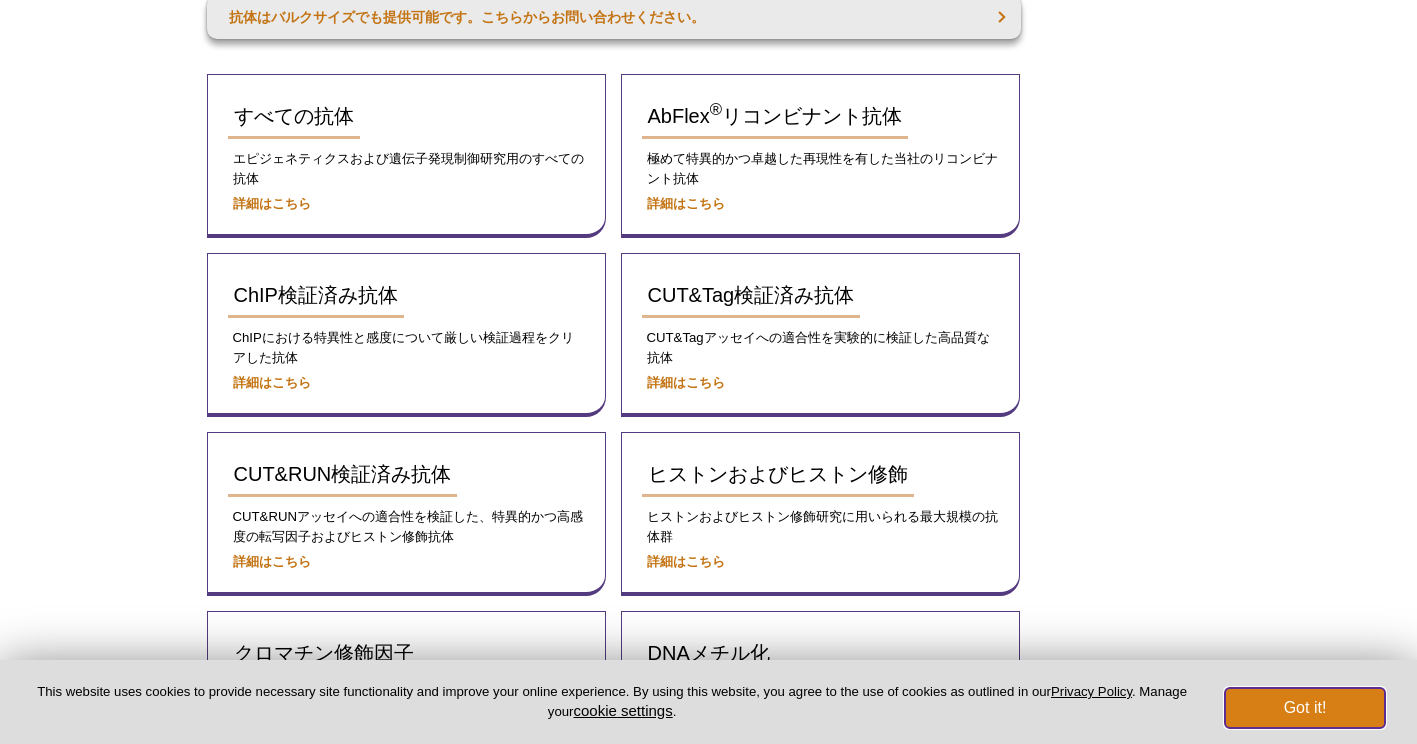 click on "Got it!" at bounding box center [1305, 708] 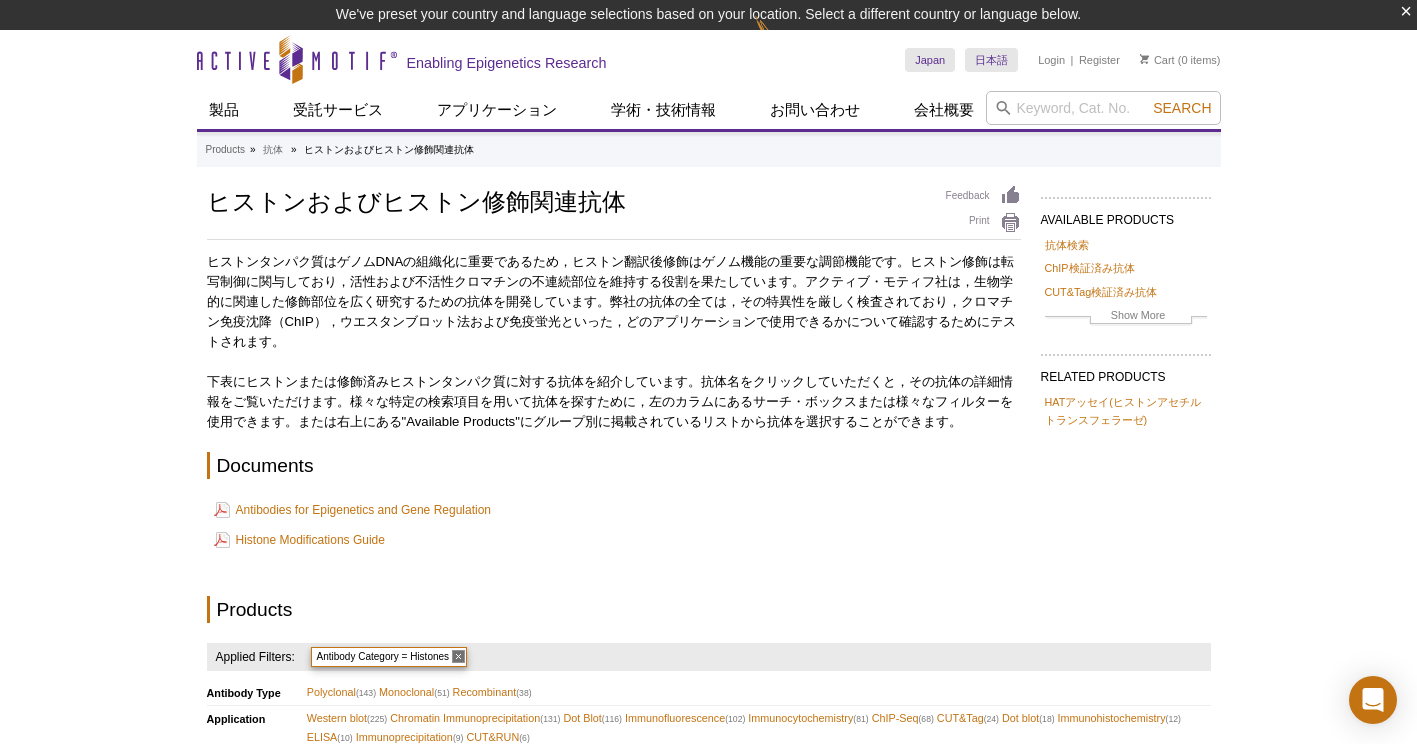 scroll, scrollTop: 0, scrollLeft: 0, axis: both 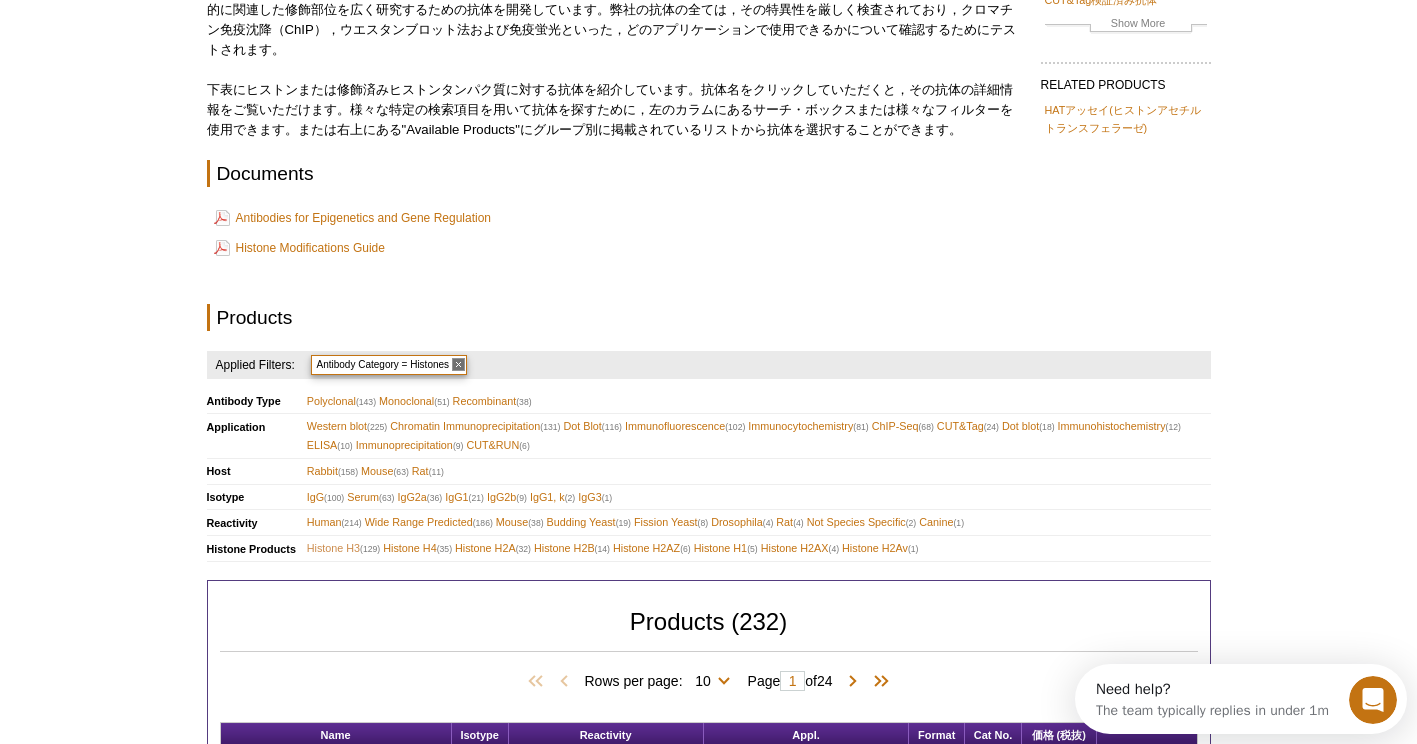 click on "Histone H3  (129)" at bounding box center [344, 548] 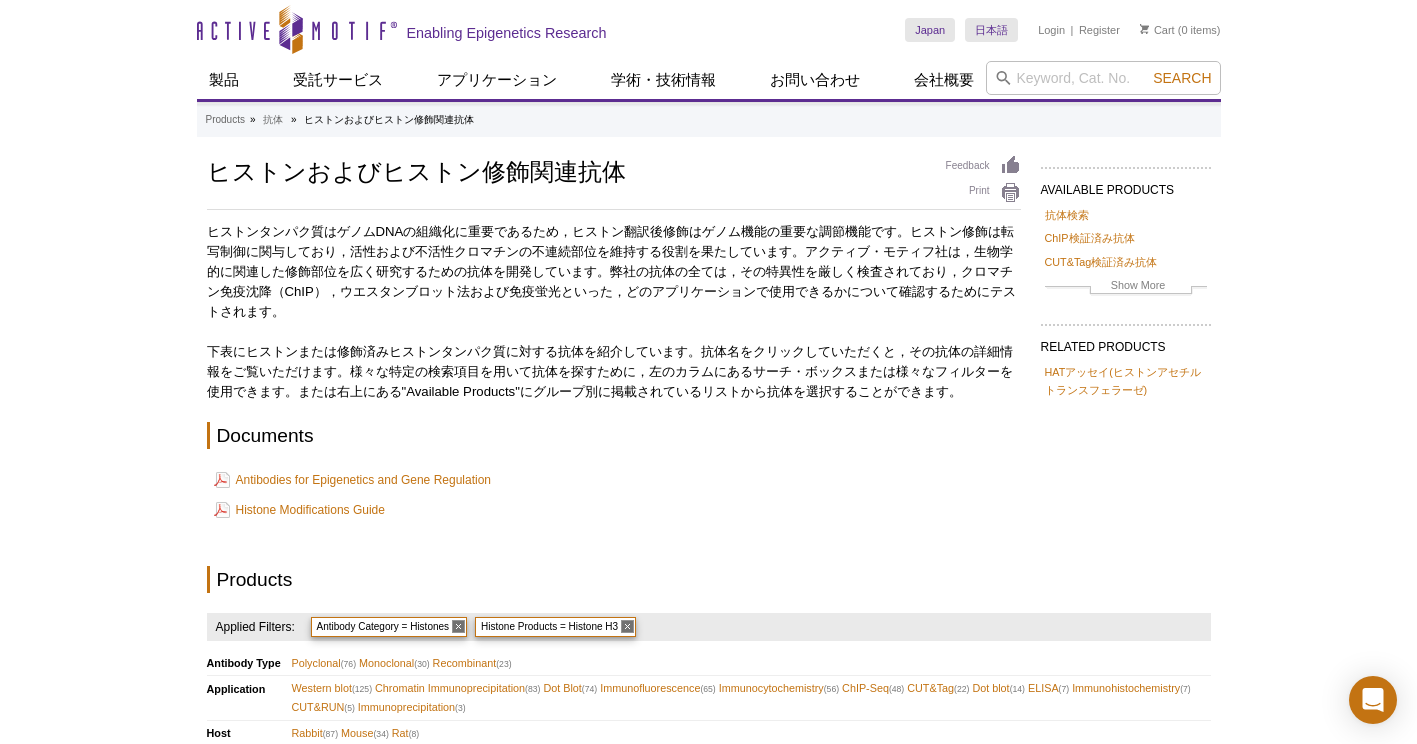 scroll, scrollTop: 0, scrollLeft: 0, axis: both 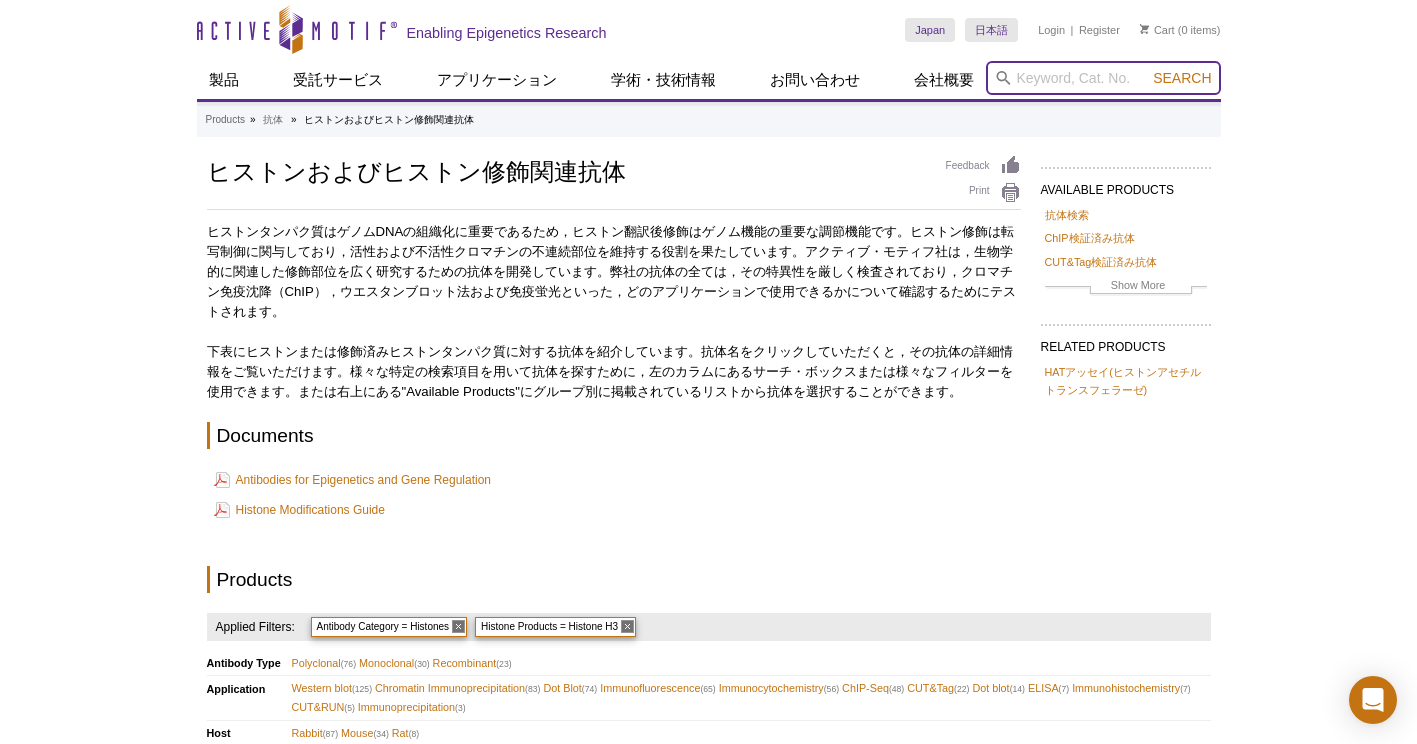click at bounding box center [1103, 78] 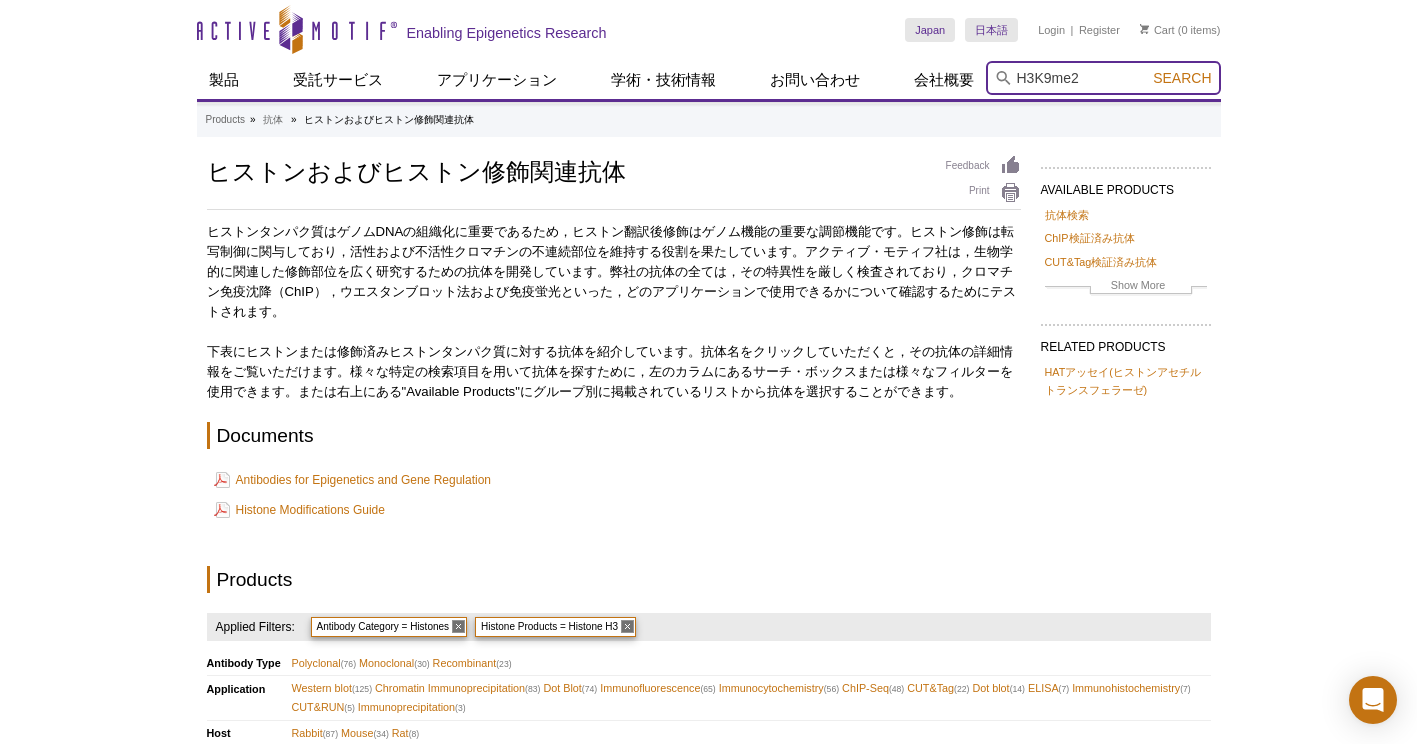 type on "H3K9me2" 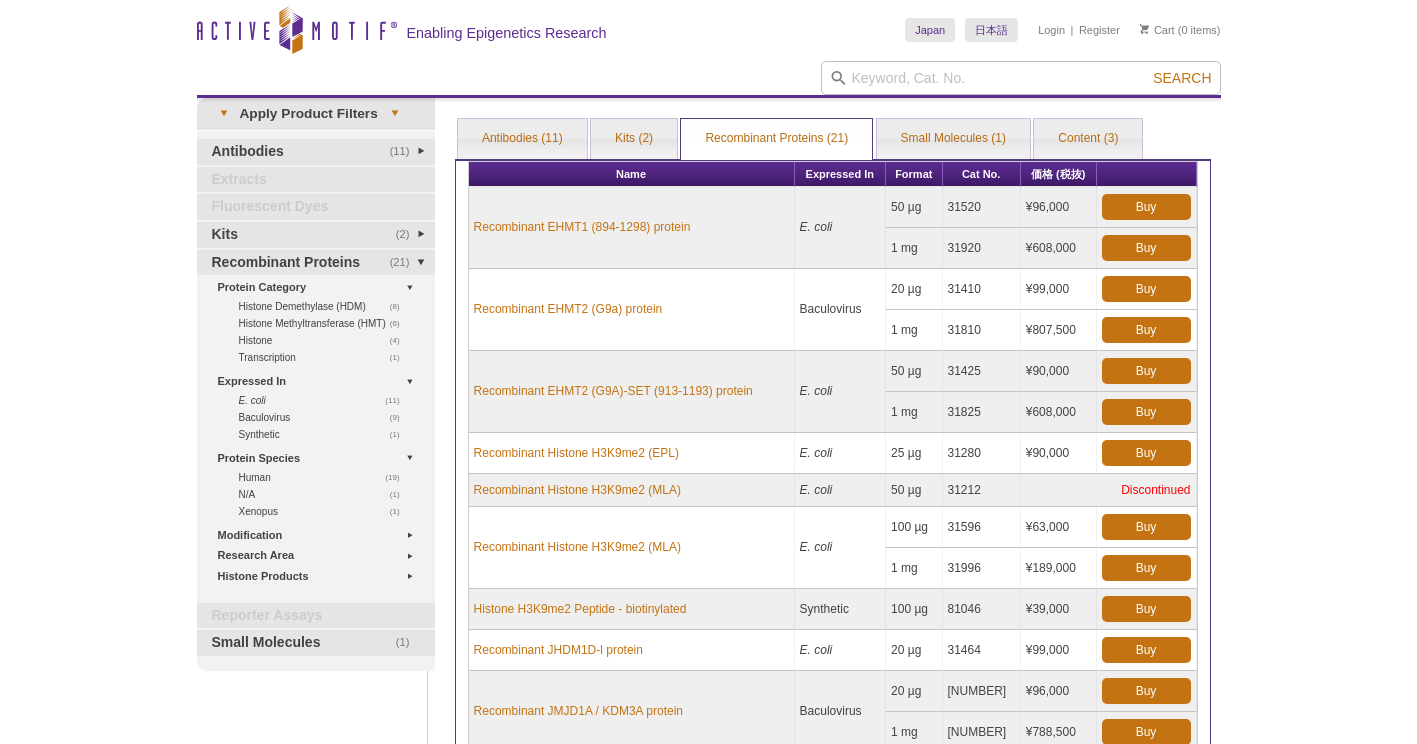 scroll, scrollTop: 0, scrollLeft: 0, axis: both 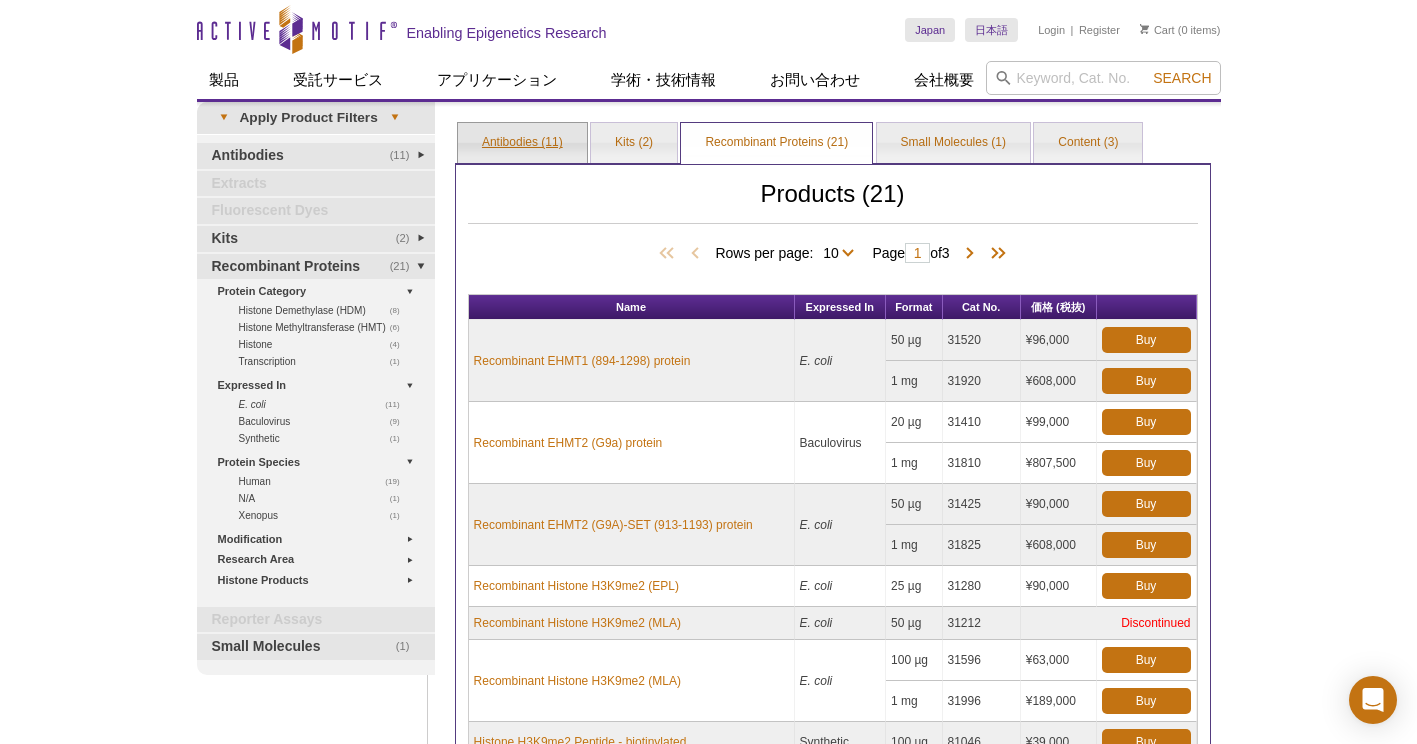 click on "Antibodies (11)" at bounding box center [522, 143] 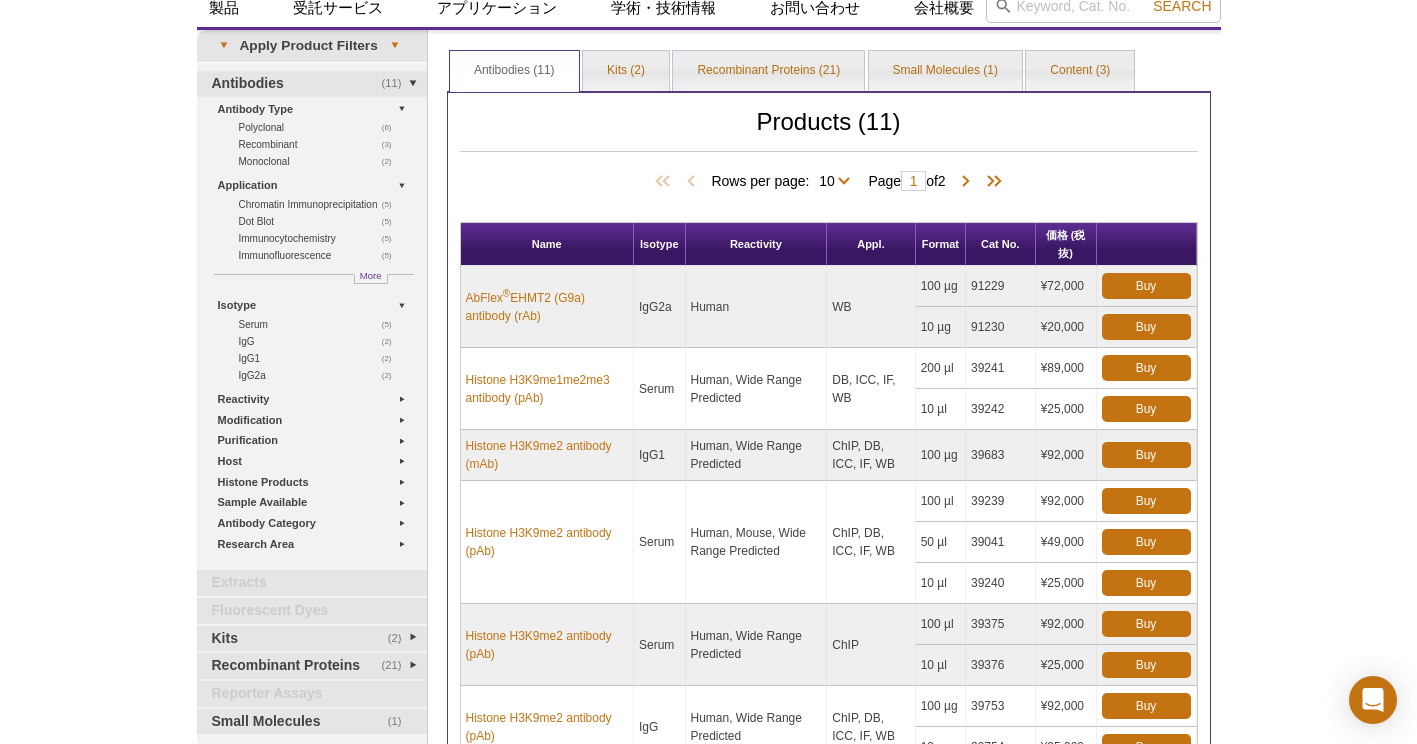 scroll, scrollTop: 164, scrollLeft: 0, axis: vertical 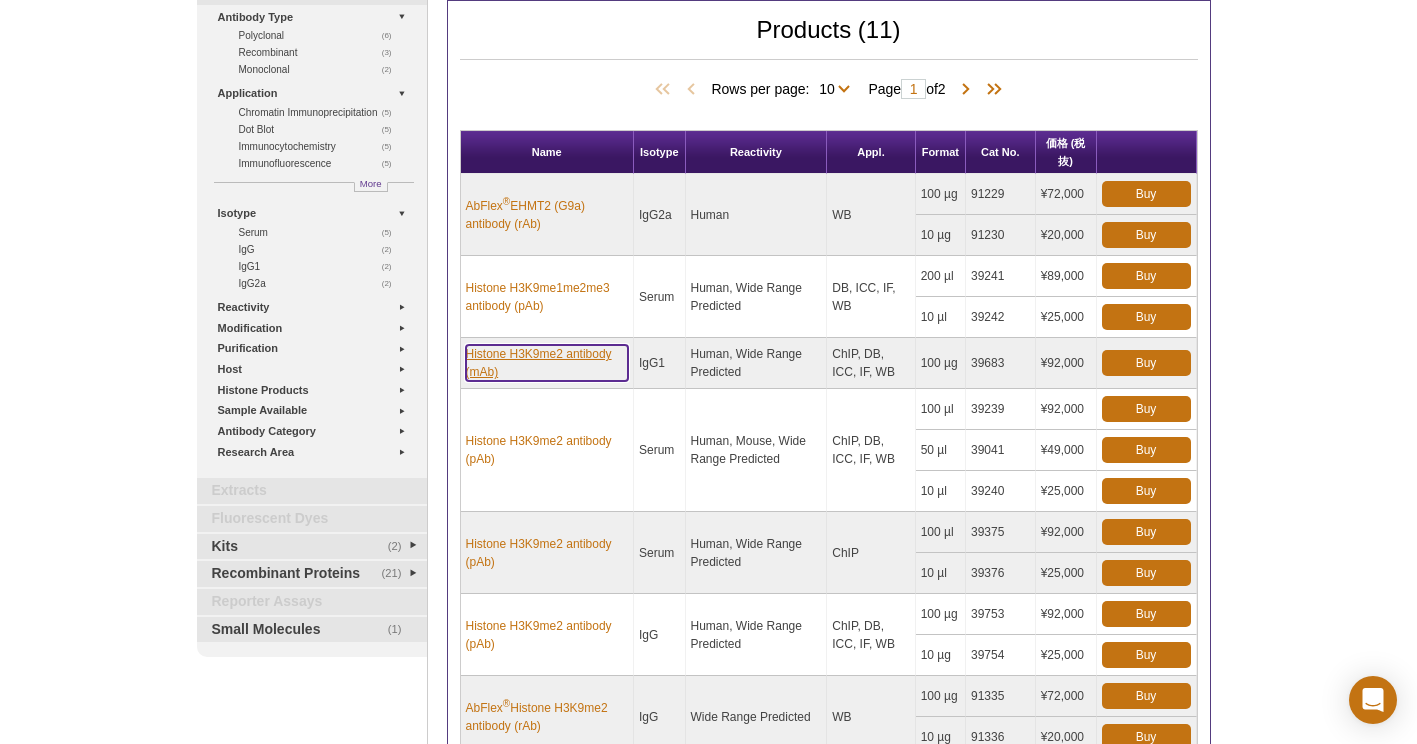 click on "Histone H3K9me2 antibody (mAb)" at bounding box center (547, 363) 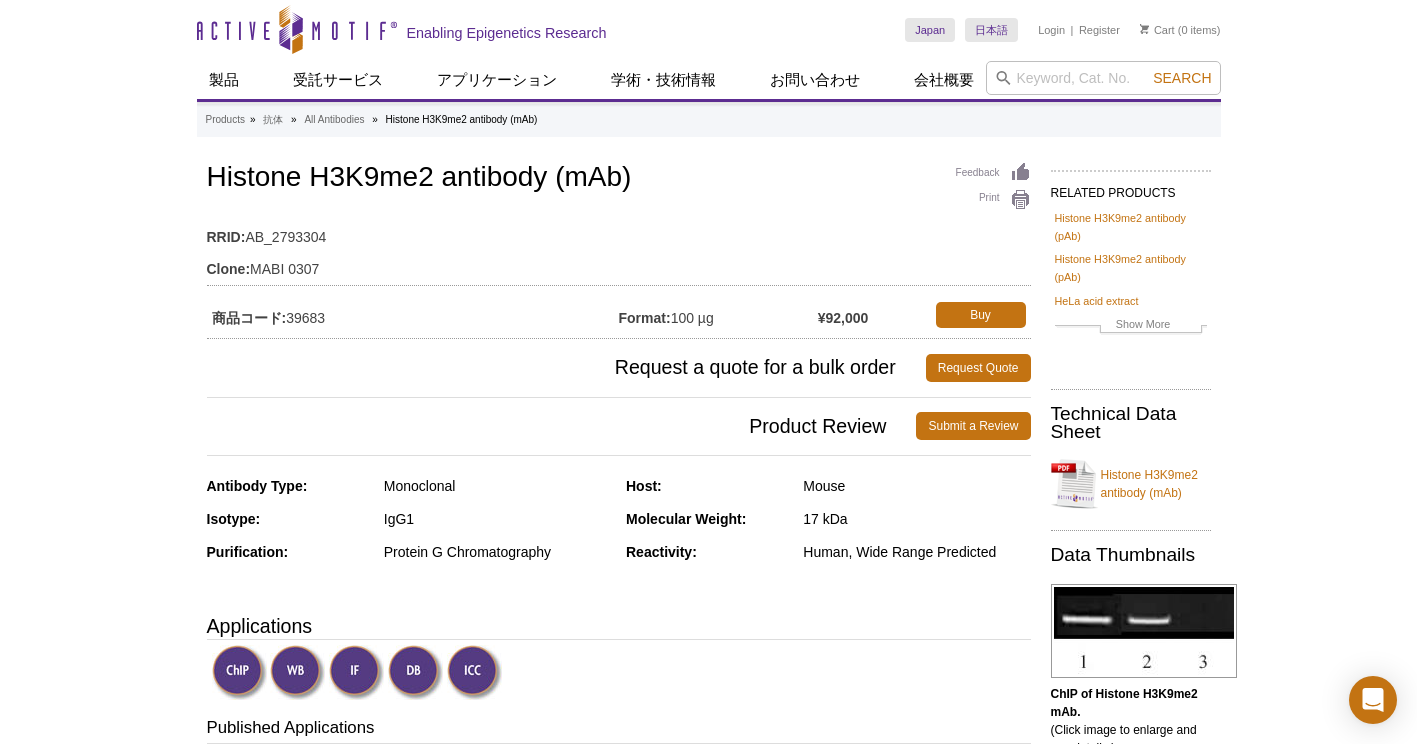 scroll, scrollTop: 0, scrollLeft: 0, axis: both 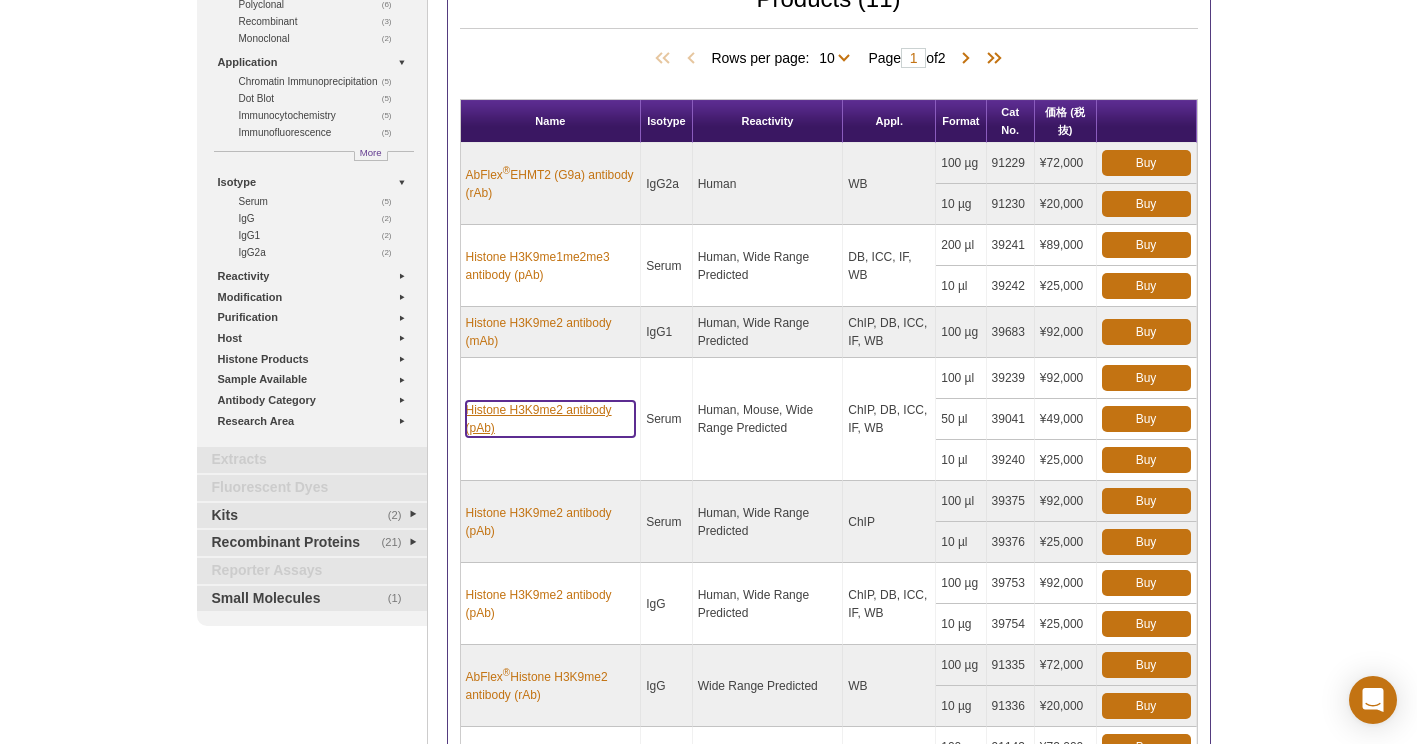 click on "Histone H3K9me2 antibody (pAb)" at bounding box center [551, 419] 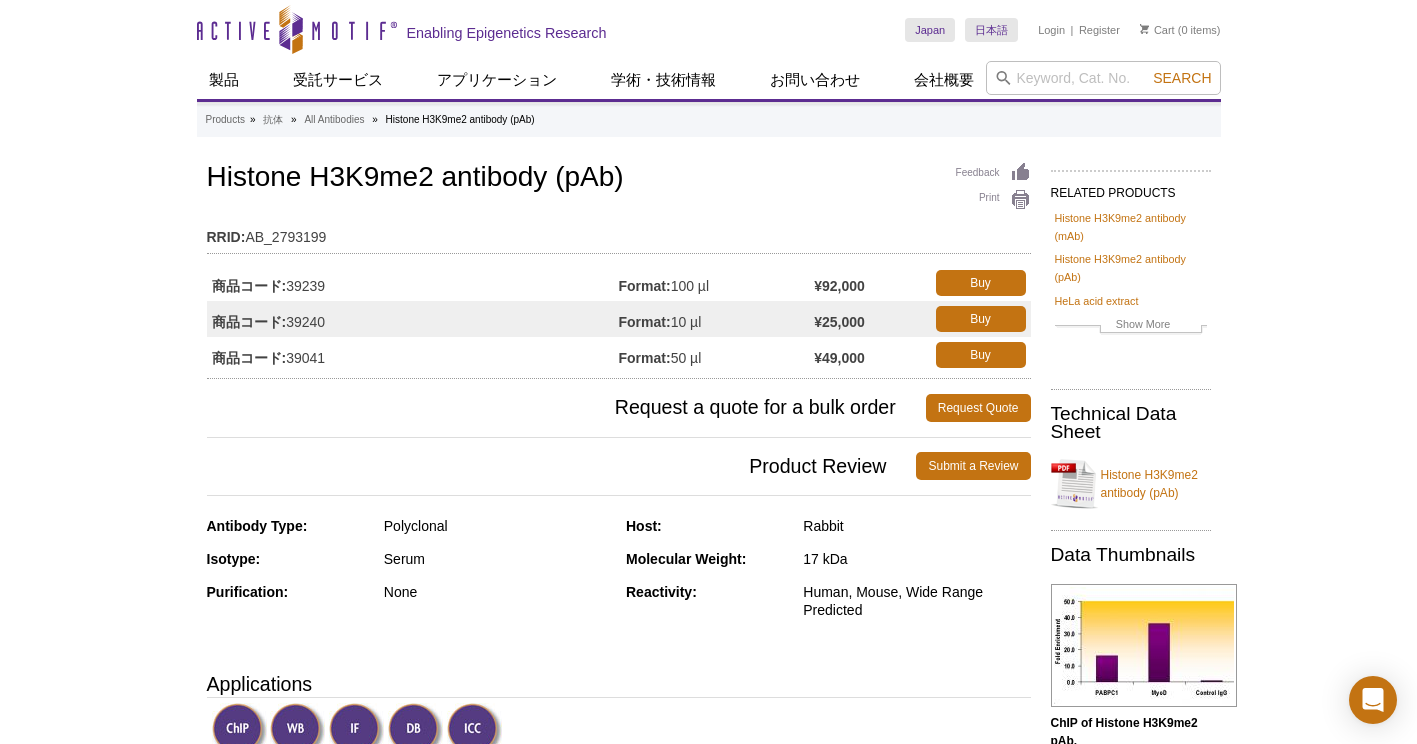 scroll, scrollTop: 0, scrollLeft: 0, axis: both 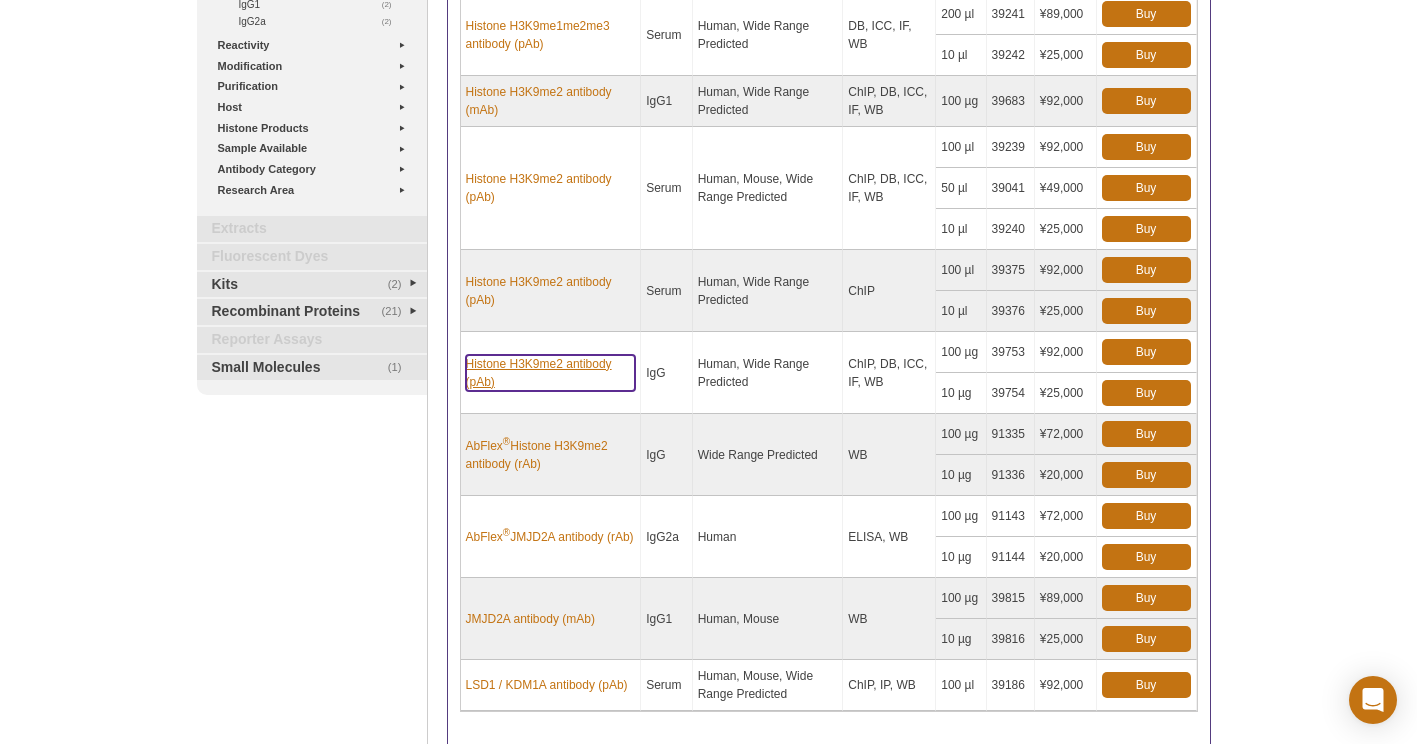 click on "Histone H3K9me2 antibody (pAb)" at bounding box center (551, 373) 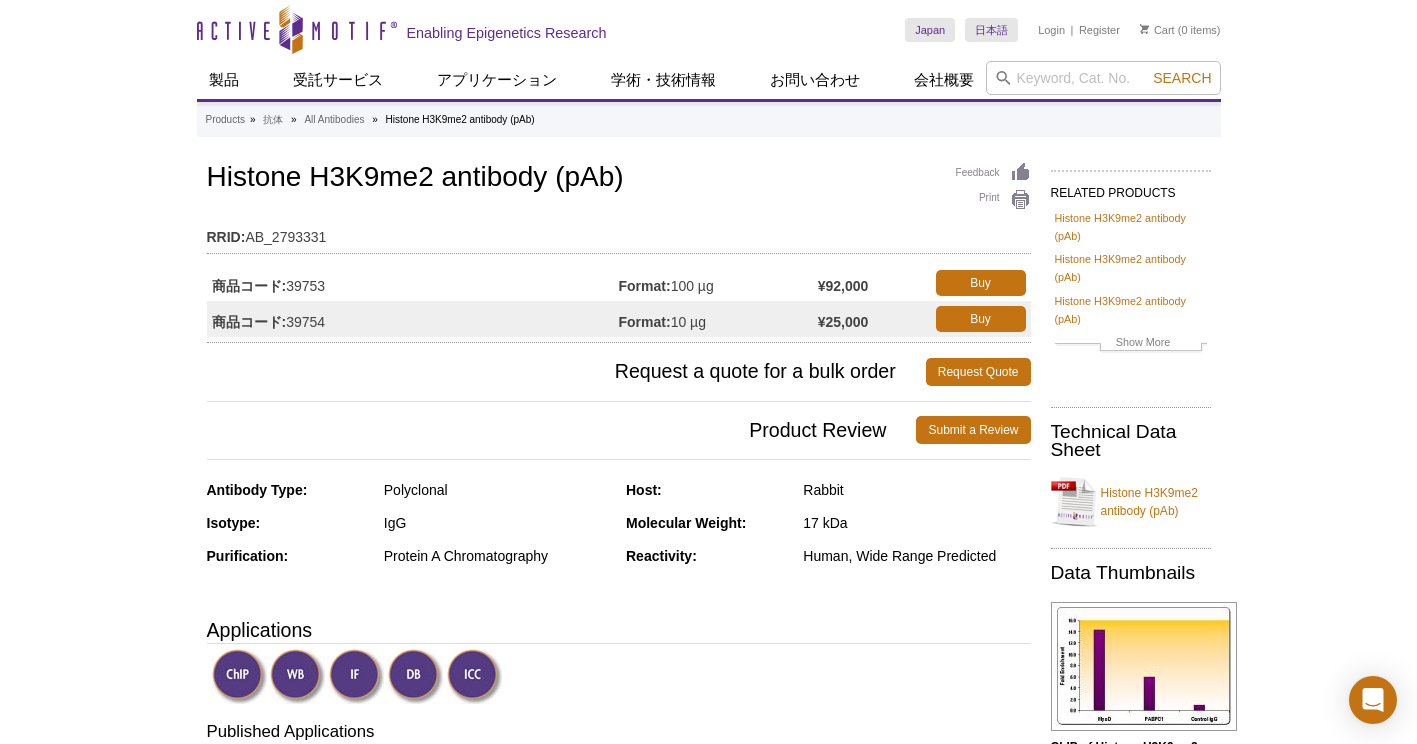 scroll, scrollTop: 0, scrollLeft: 0, axis: both 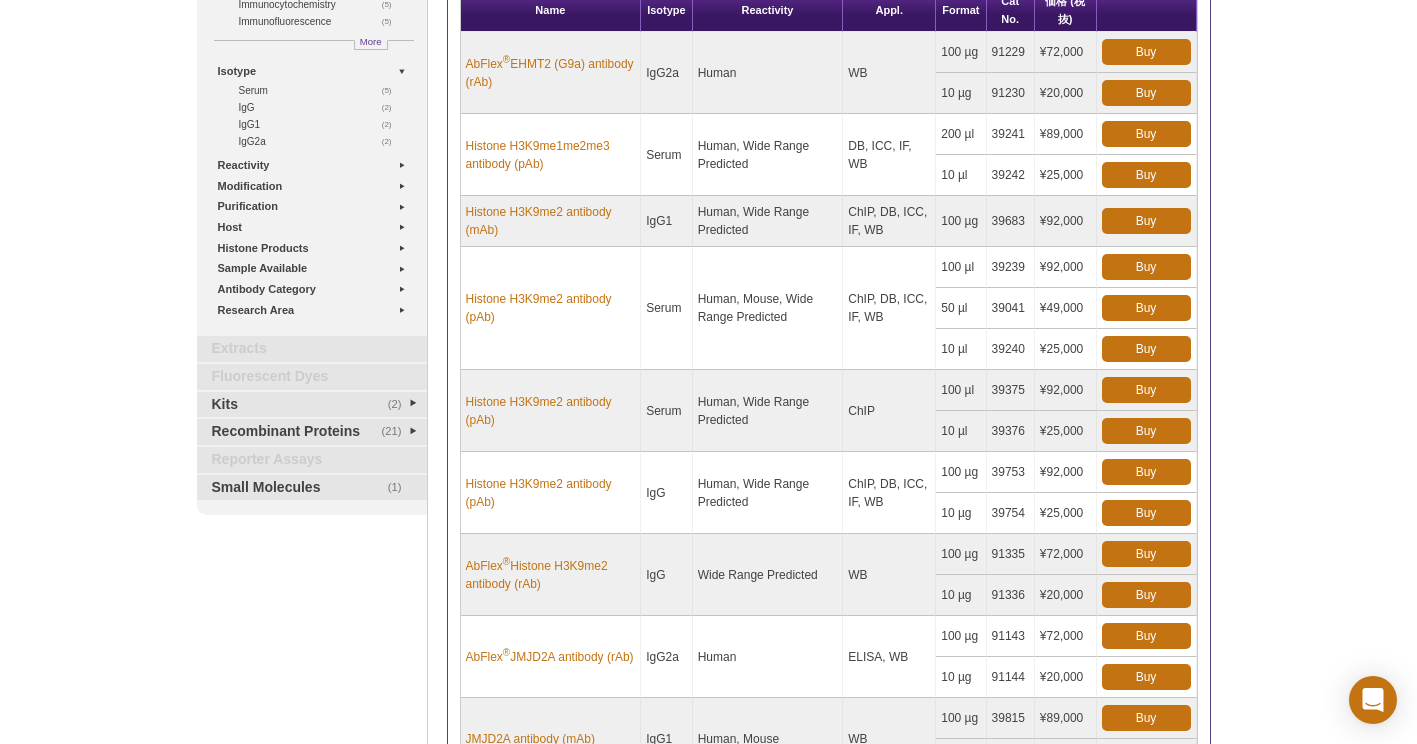 click on "Histone H3K9me2 antibody (pAb)" at bounding box center [551, 308] 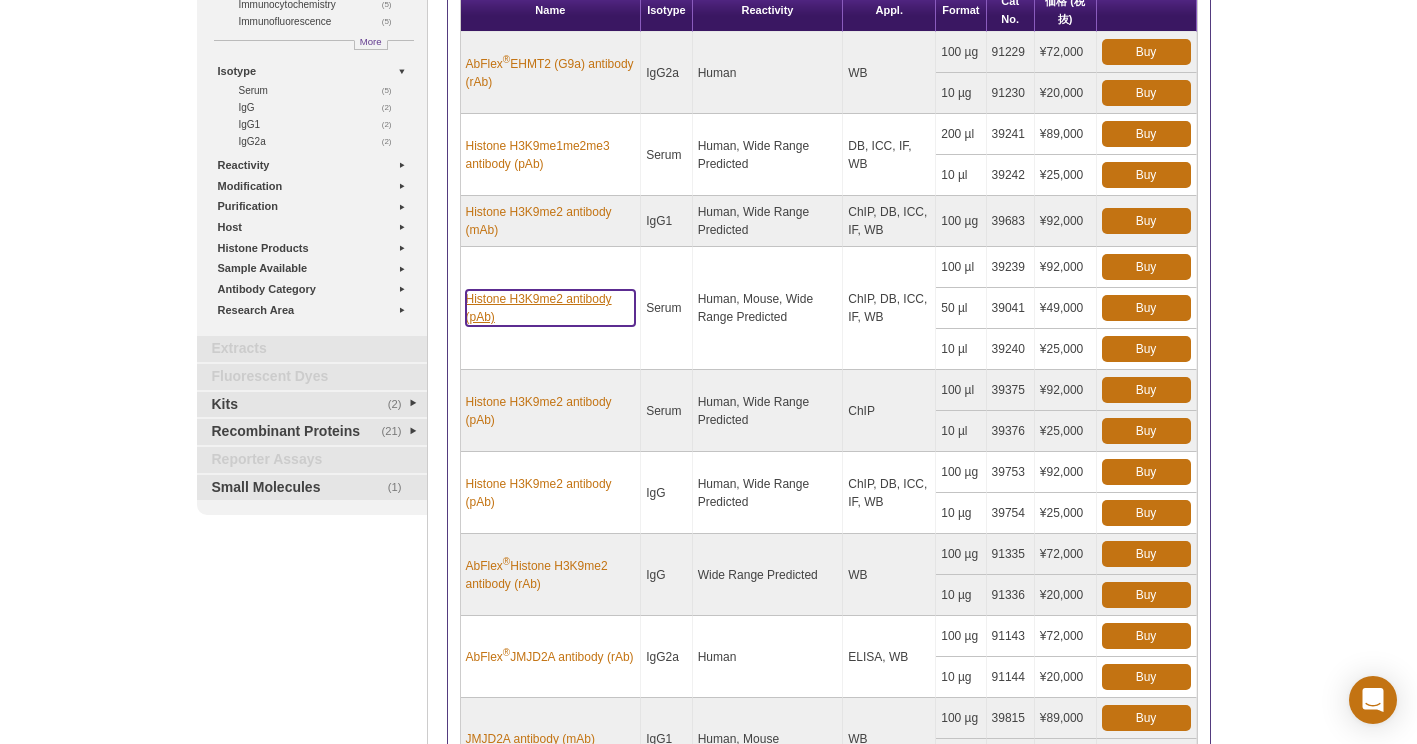 click on "Histone H3K9me2 antibody (pAb)" at bounding box center (551, 308) 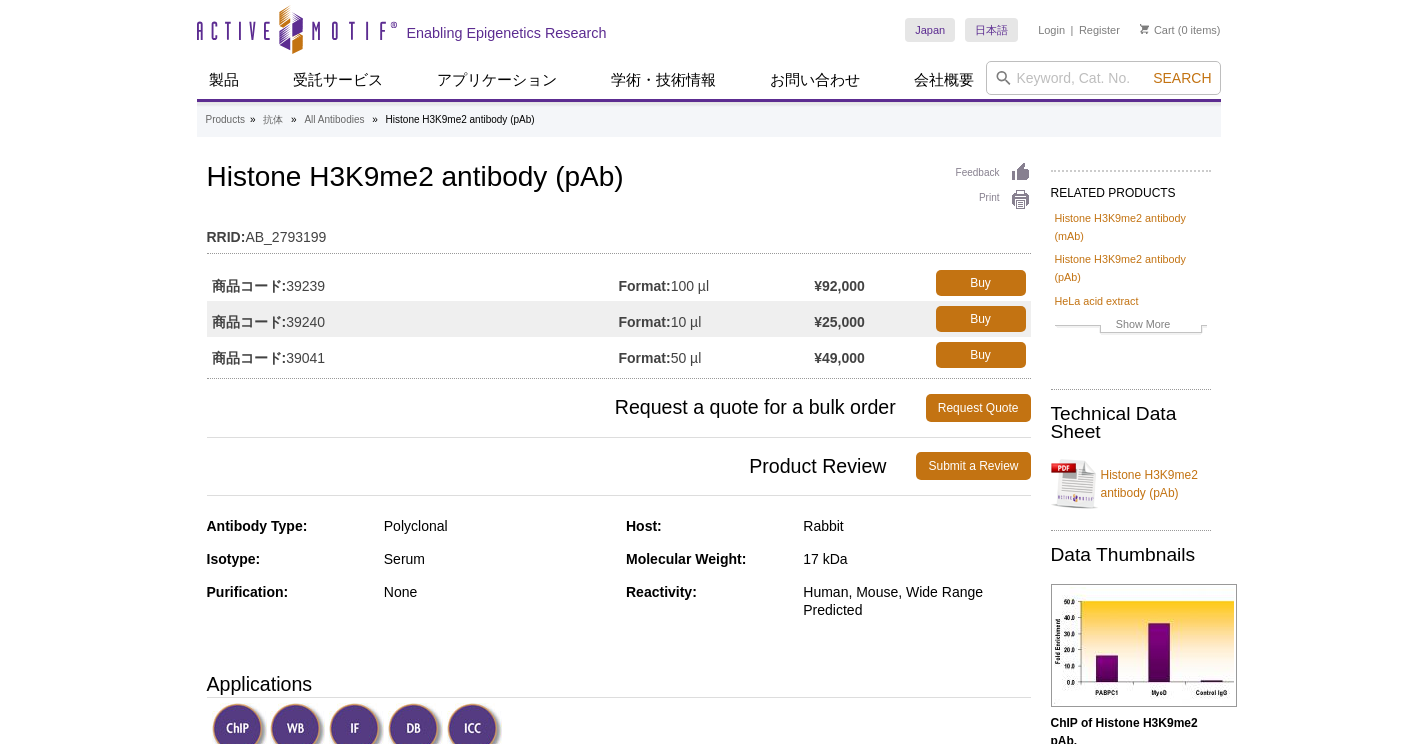 scroll, scrollTop: 0, scrollLeft: 0, axis: both 